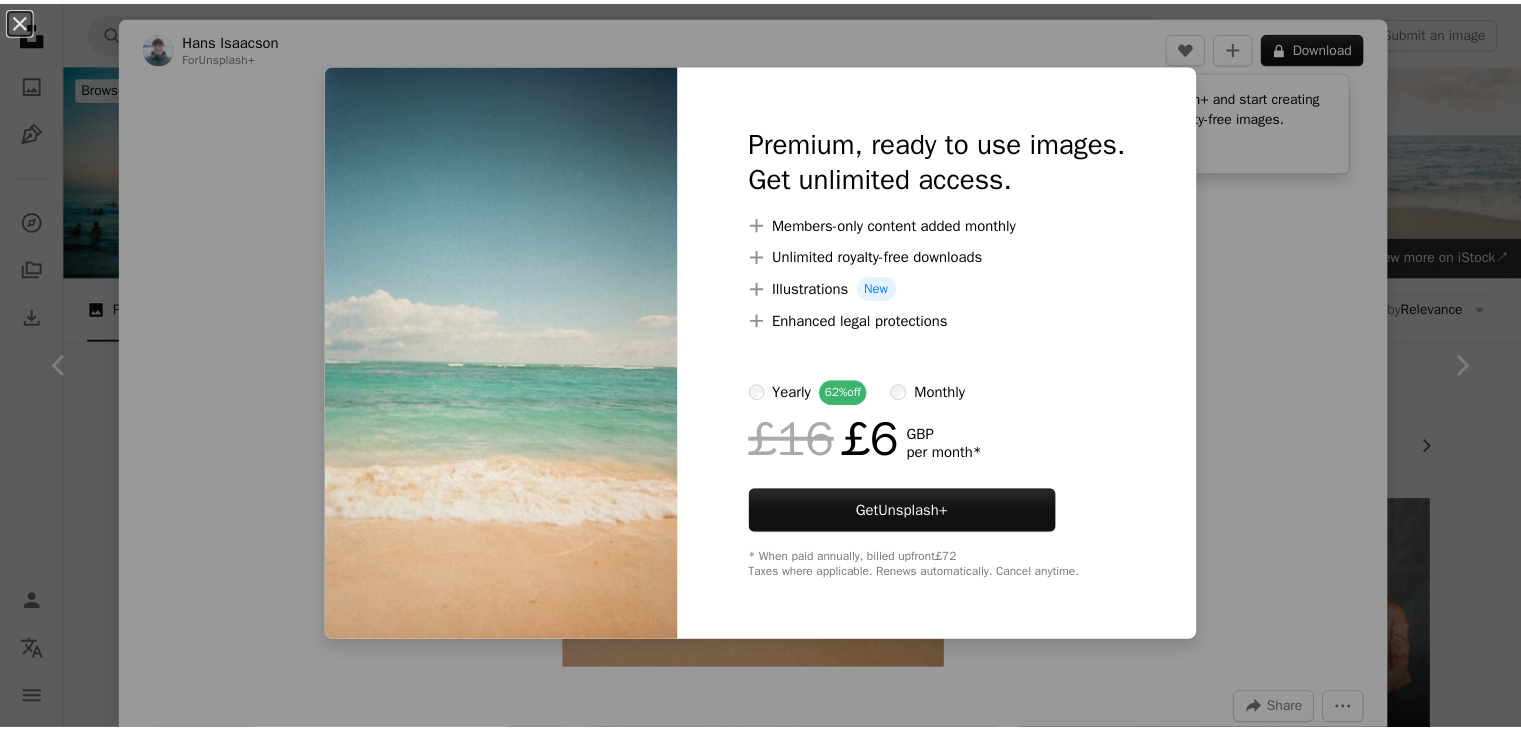 scroll, scrollTop: 700, scrollLeft: 0, axis: vertical 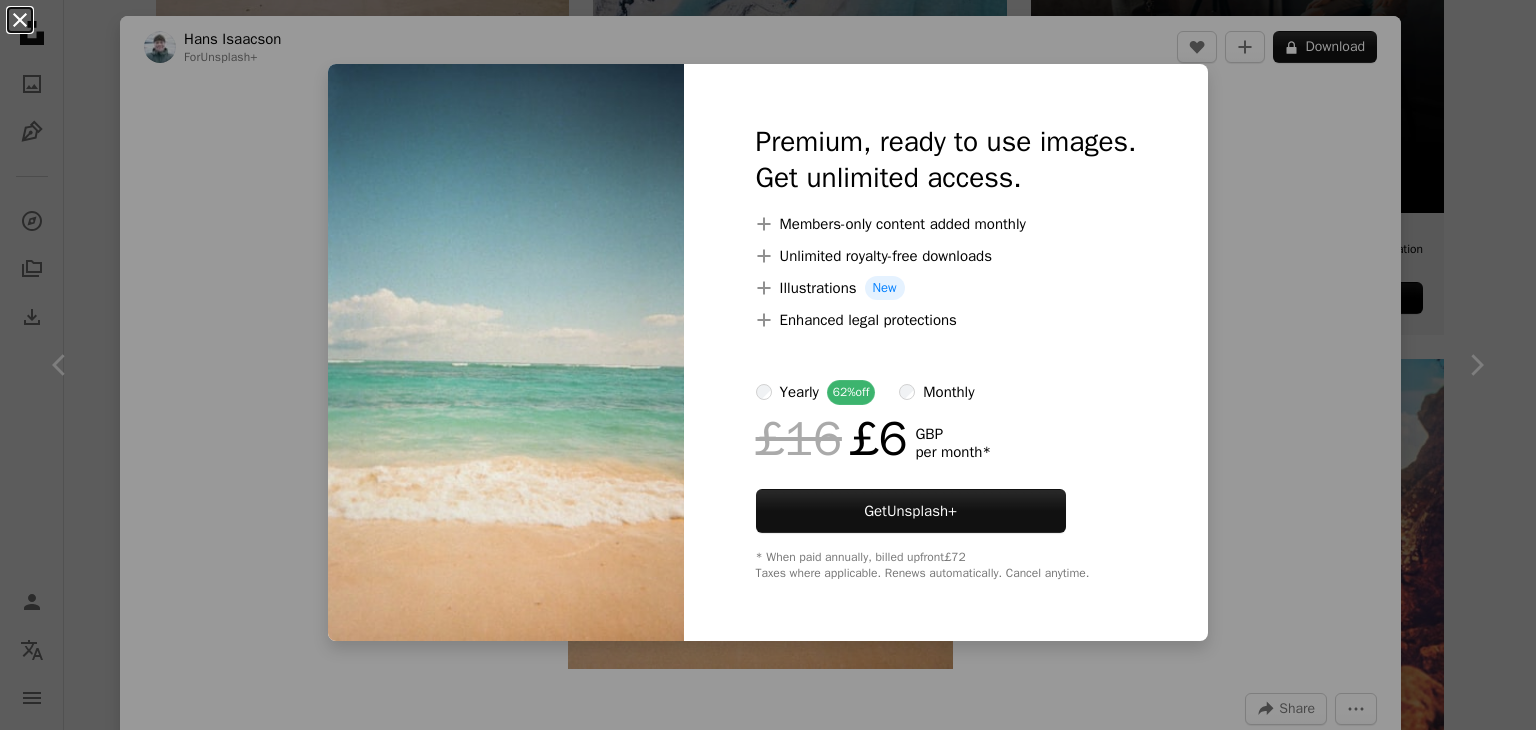 click on "An X shape" at bounding box center (20, 20) 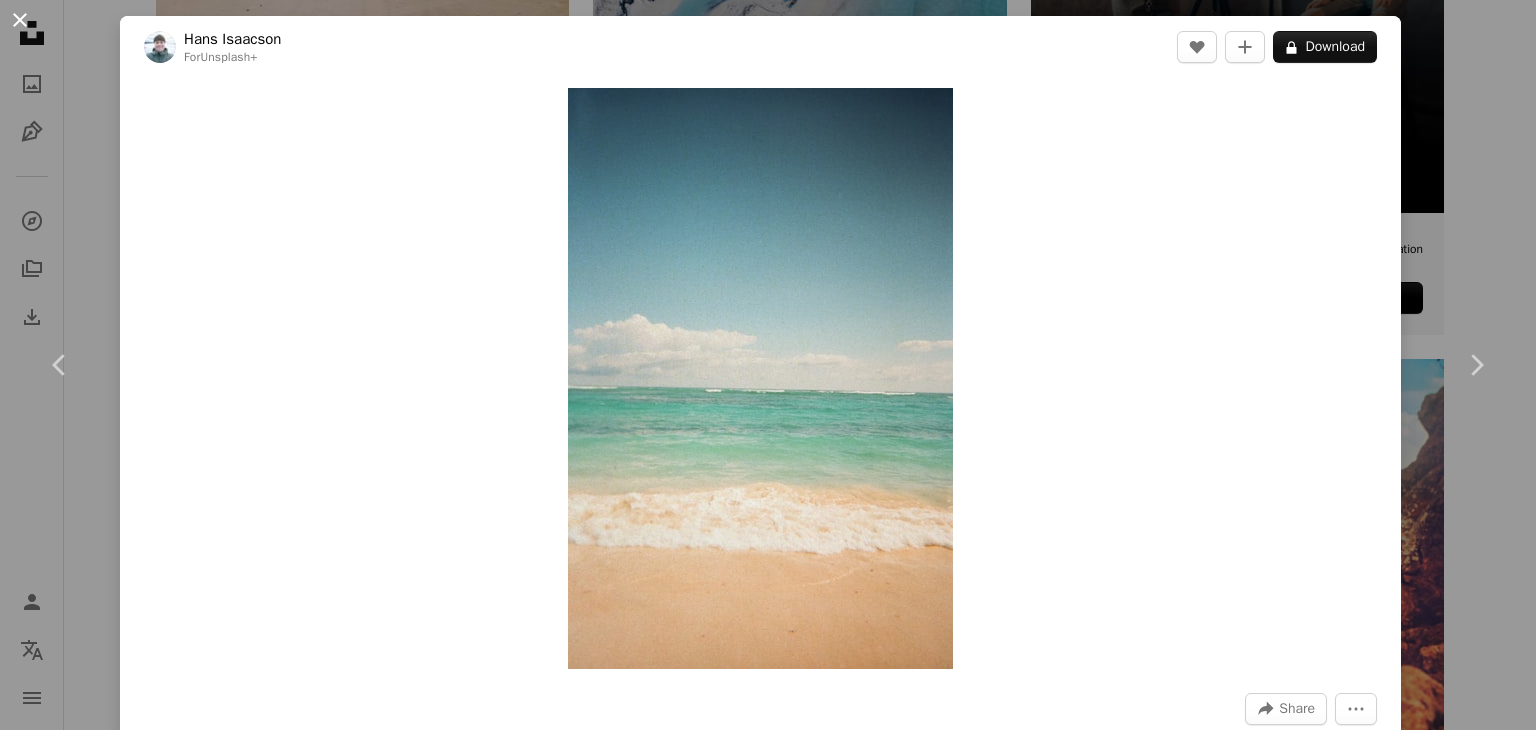 click on "An X shape" at bounding box center [20, 20] 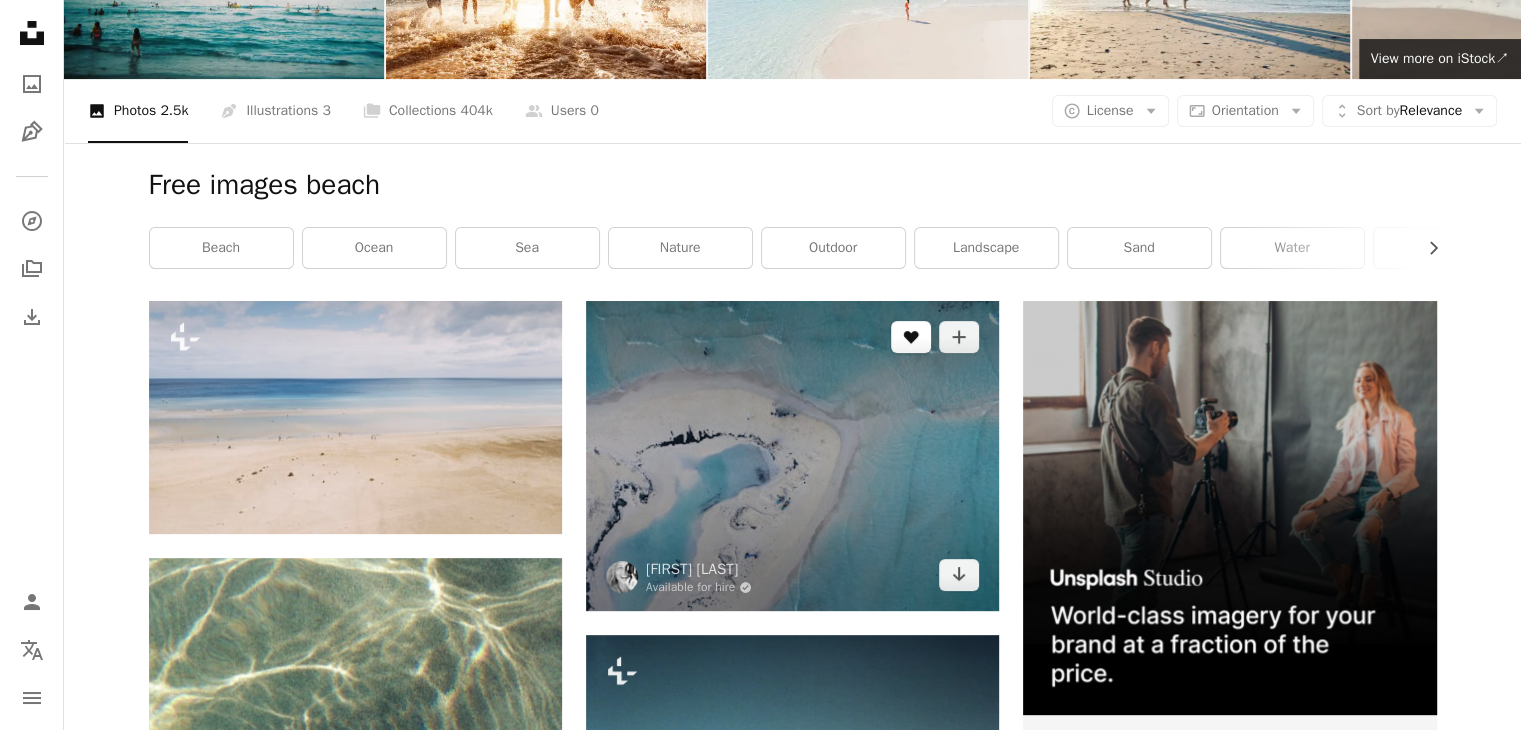 scroll, scrollTop: 200, scrollLeft: 0, axis: vertical 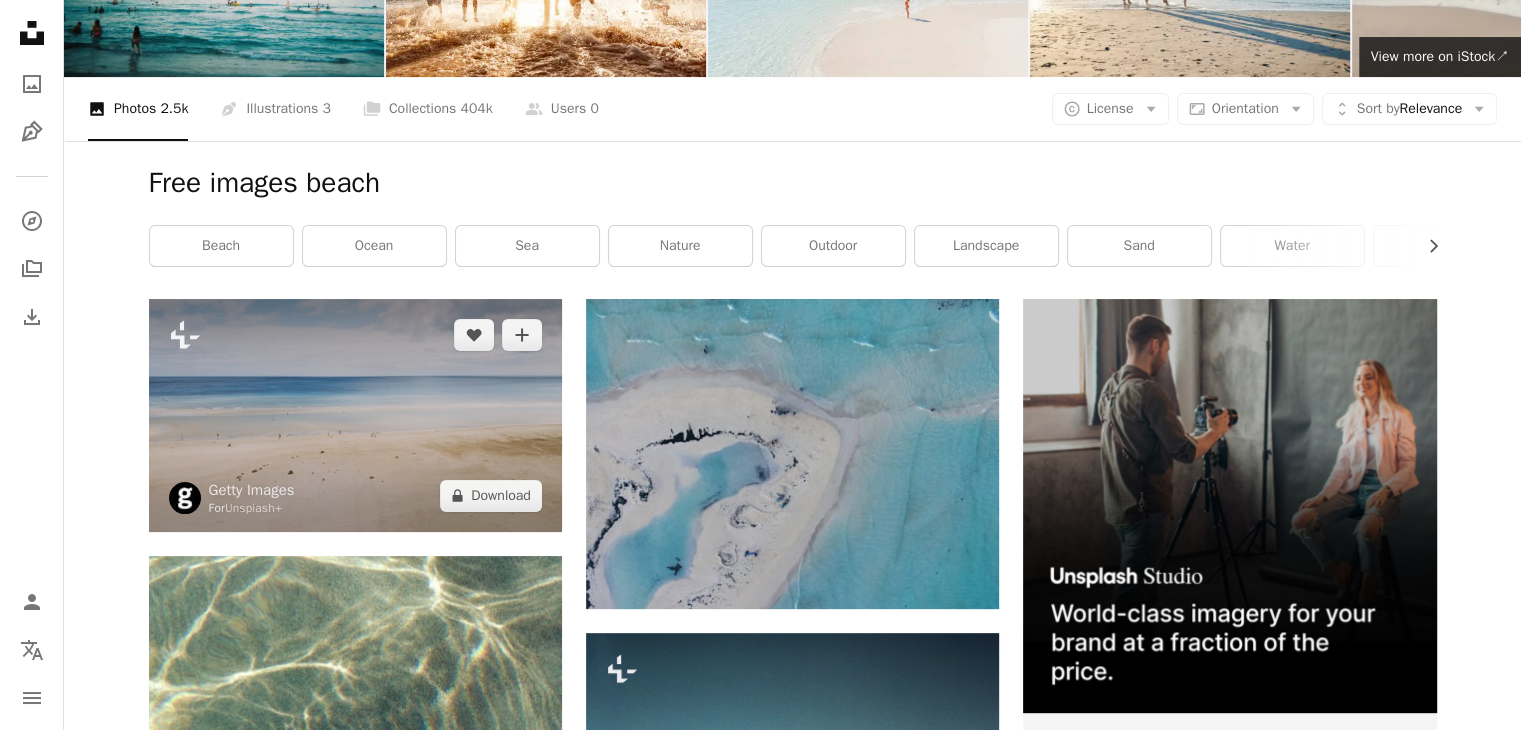 click at bounding box center [355, 415] 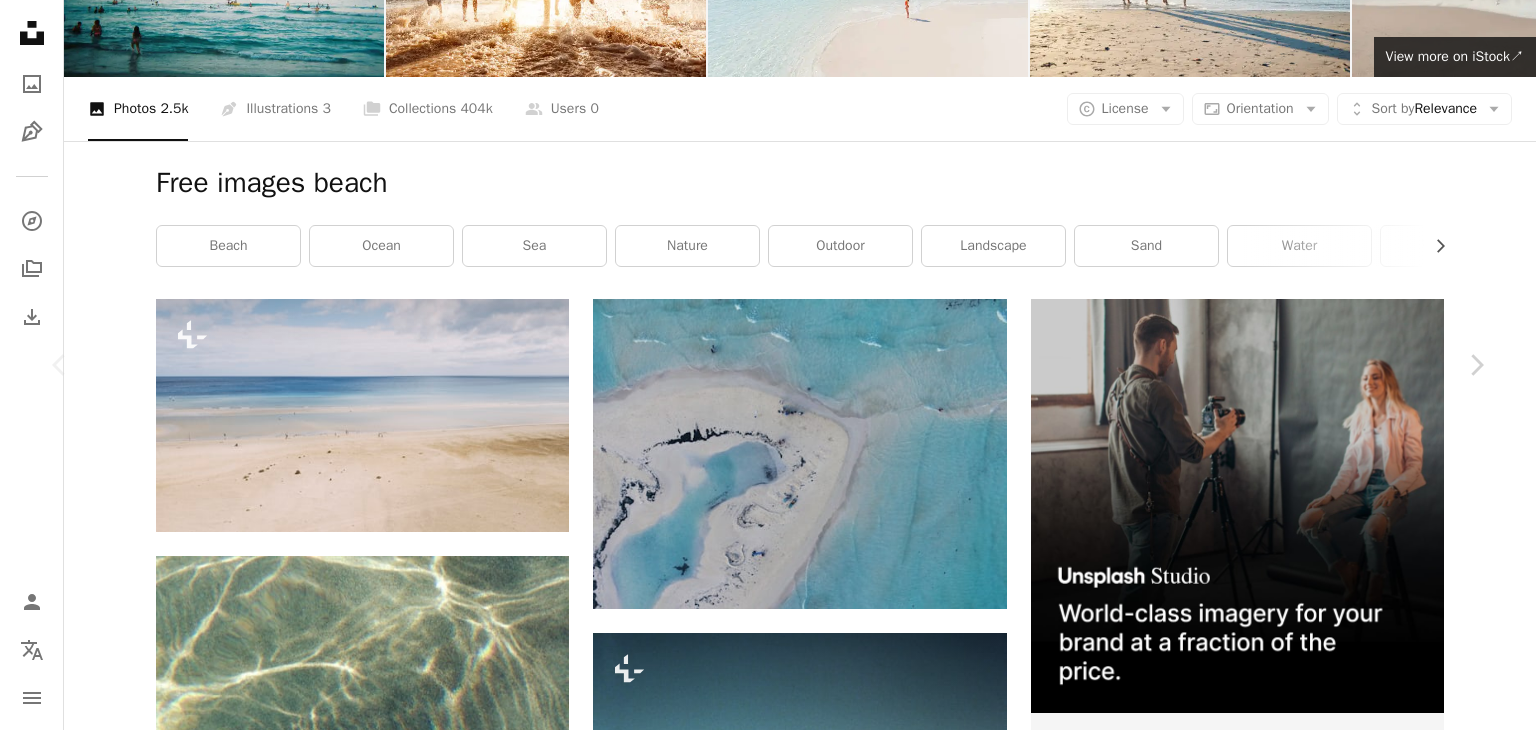 click on "A lock Download" at bounding box center (1325, 4460) 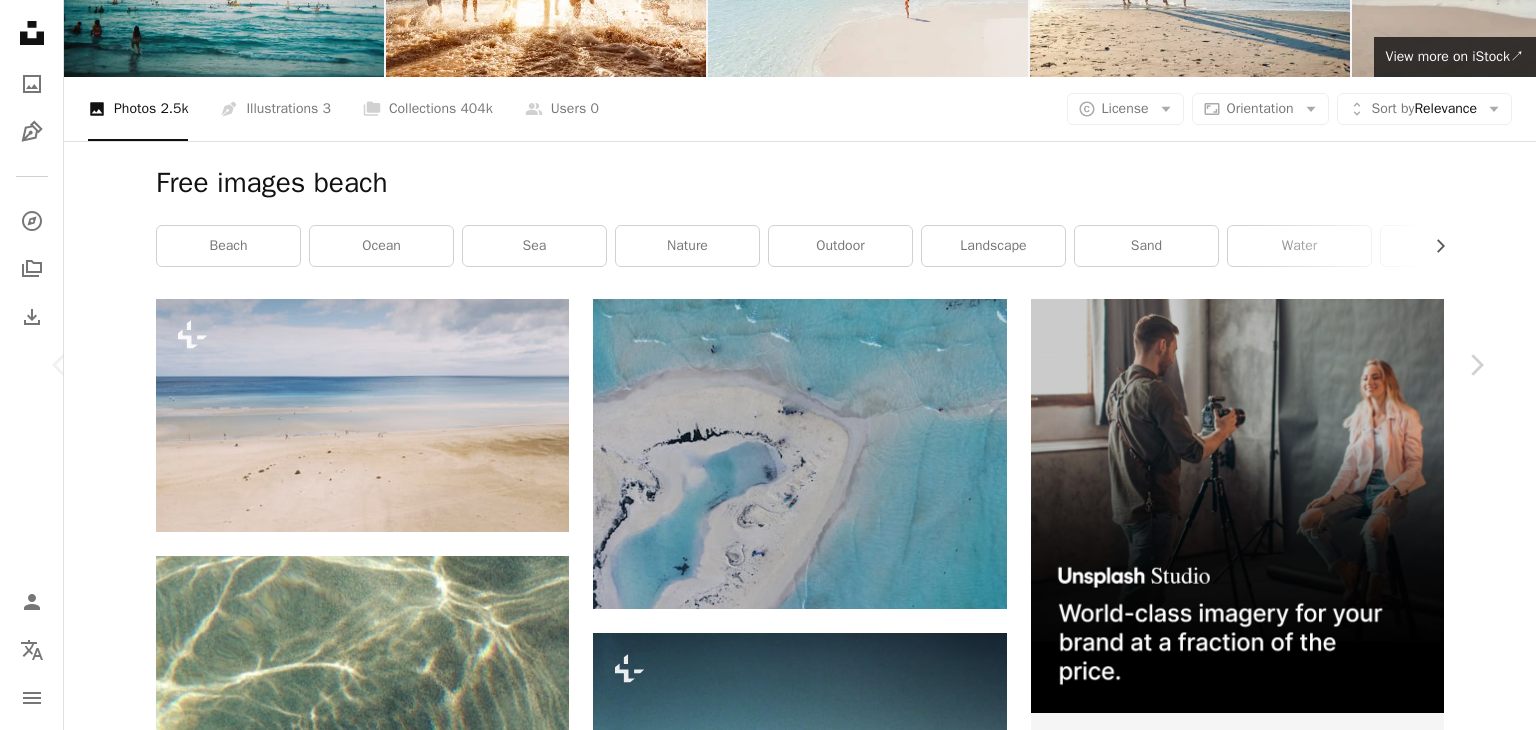 click on "An X shape Premium, ready to use images. Get unlimited access. A plus sign Members-only content added monthly A plus sign Unlimited royalty-free downloads A plus sign Illustrations  New A plus sign Enhanced legal protections yearly 62%  off monthly £16   £6 GBP per month * Get  Unsplash+ * When paid annually, billed upfront  £72 Taxes where applicable. Renews automatically. Cancel anytime." at bounding box center (768, 4778) 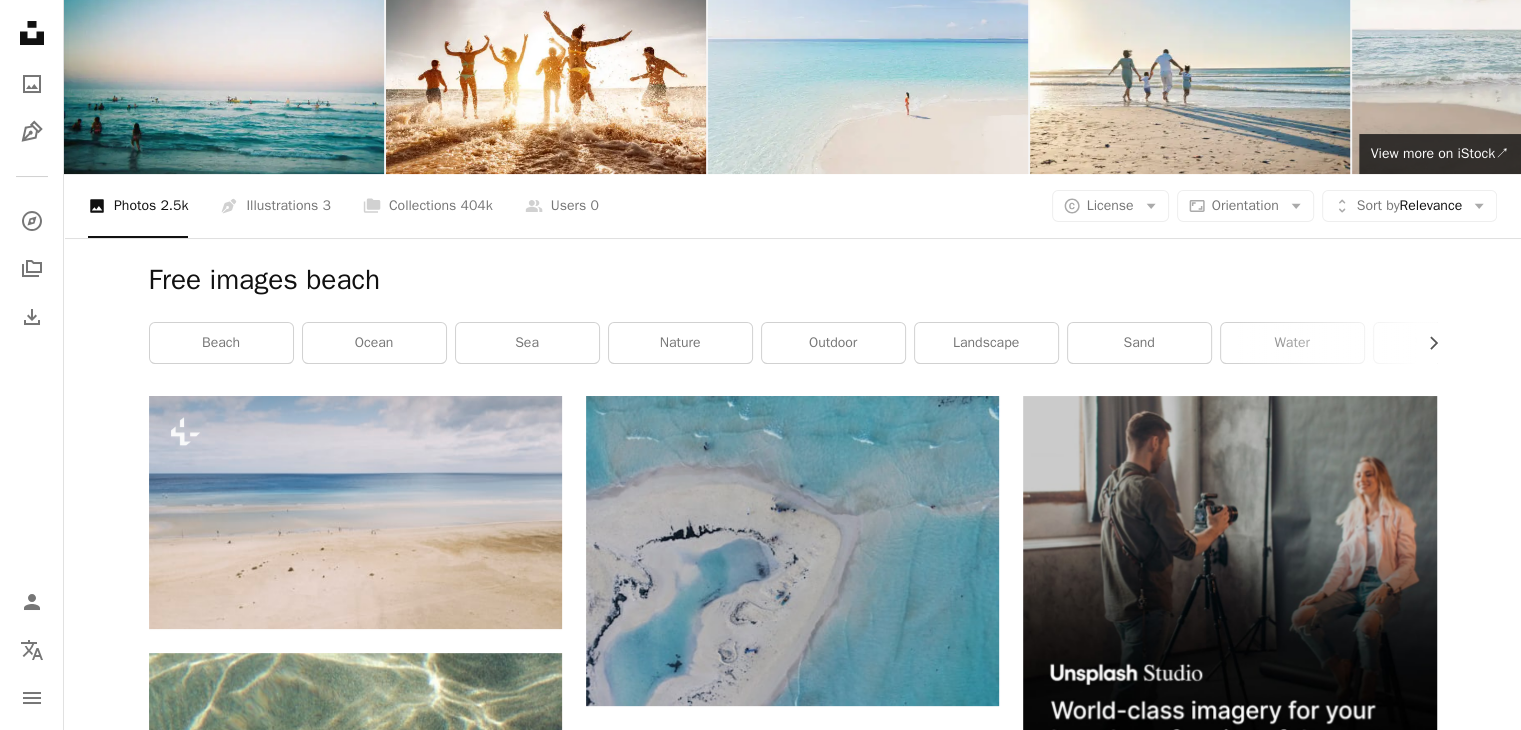 scroll, scrollTop: 0, scrollLeft: 0, axis: both 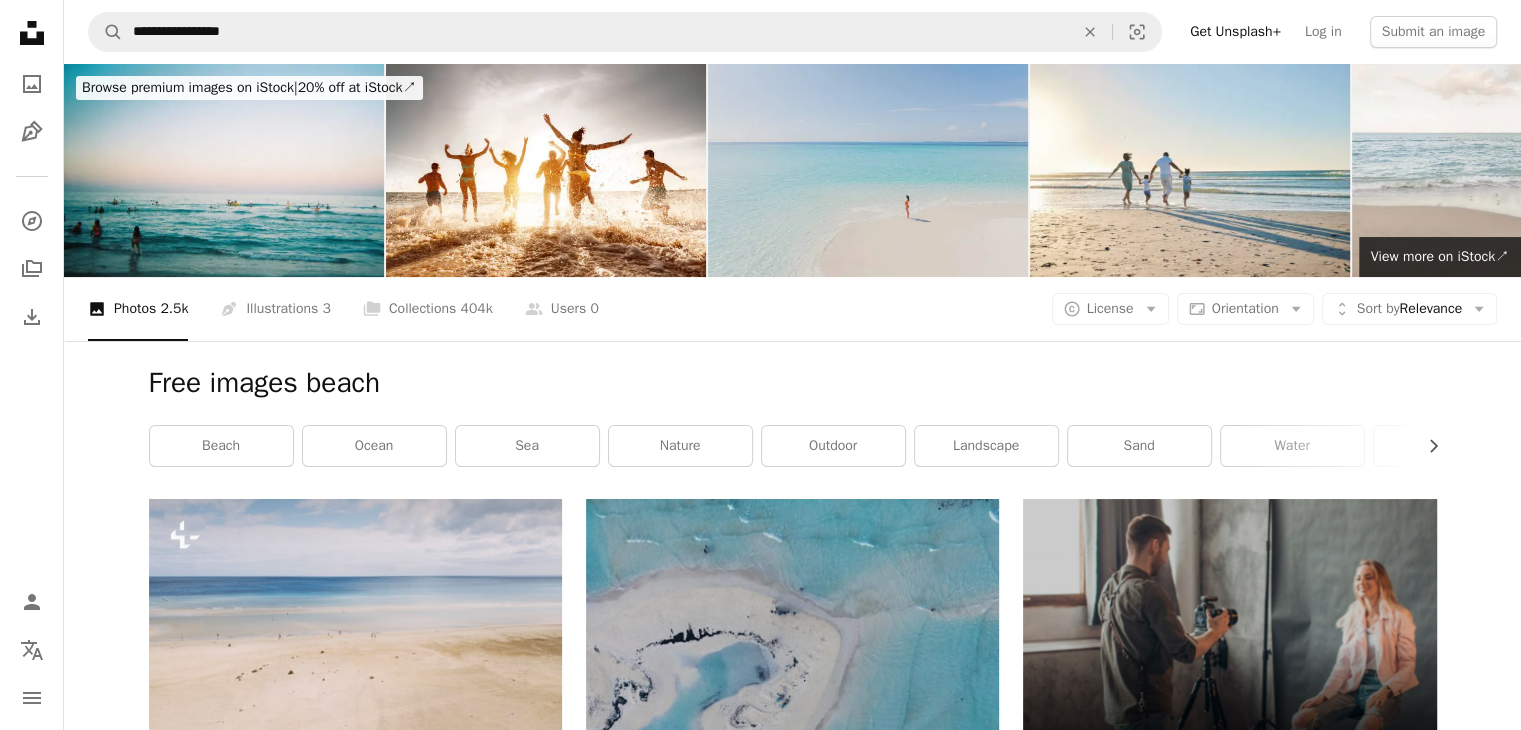 click at bounding box center (868, 170) 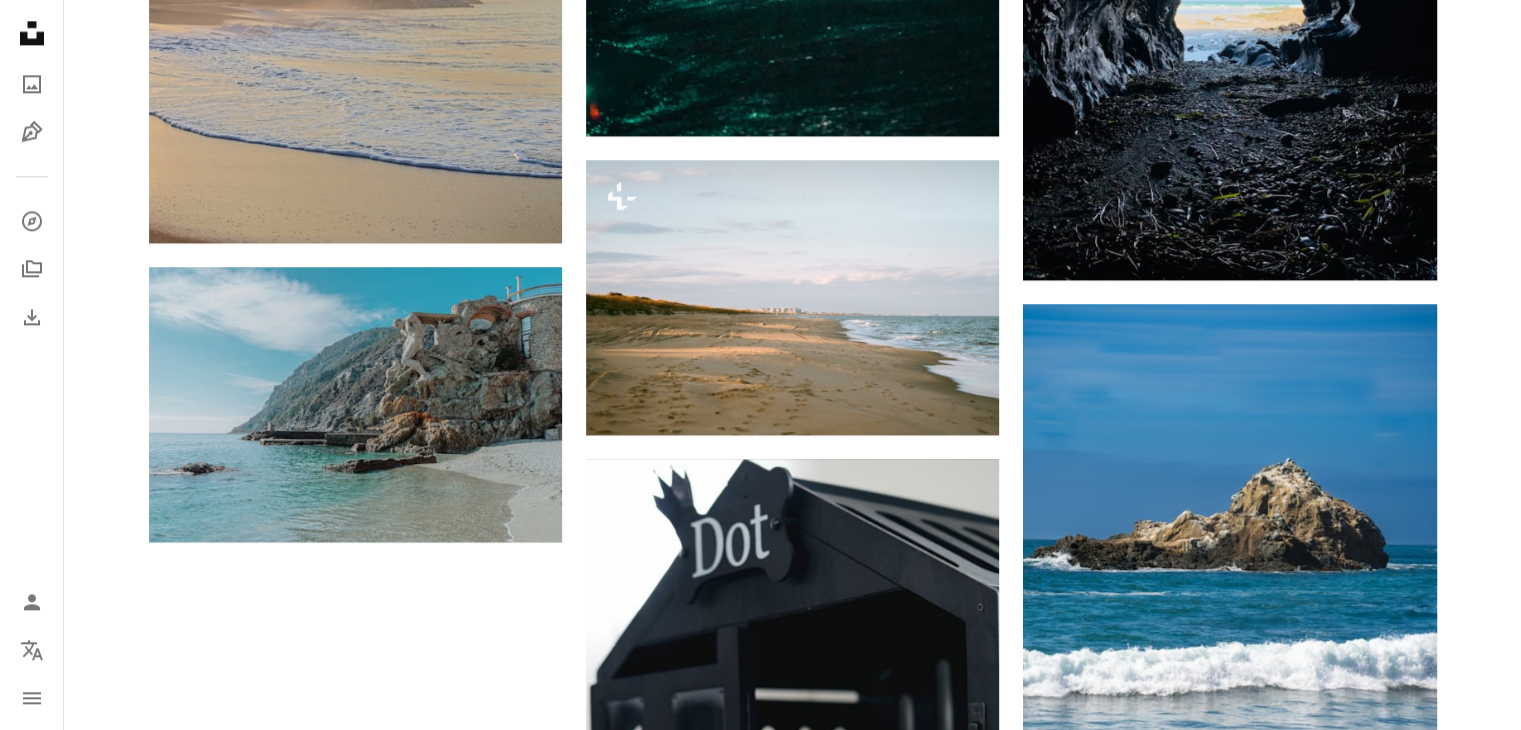 scroll, scrollTop: 2600, scrollLeft: 0, axis: vertical 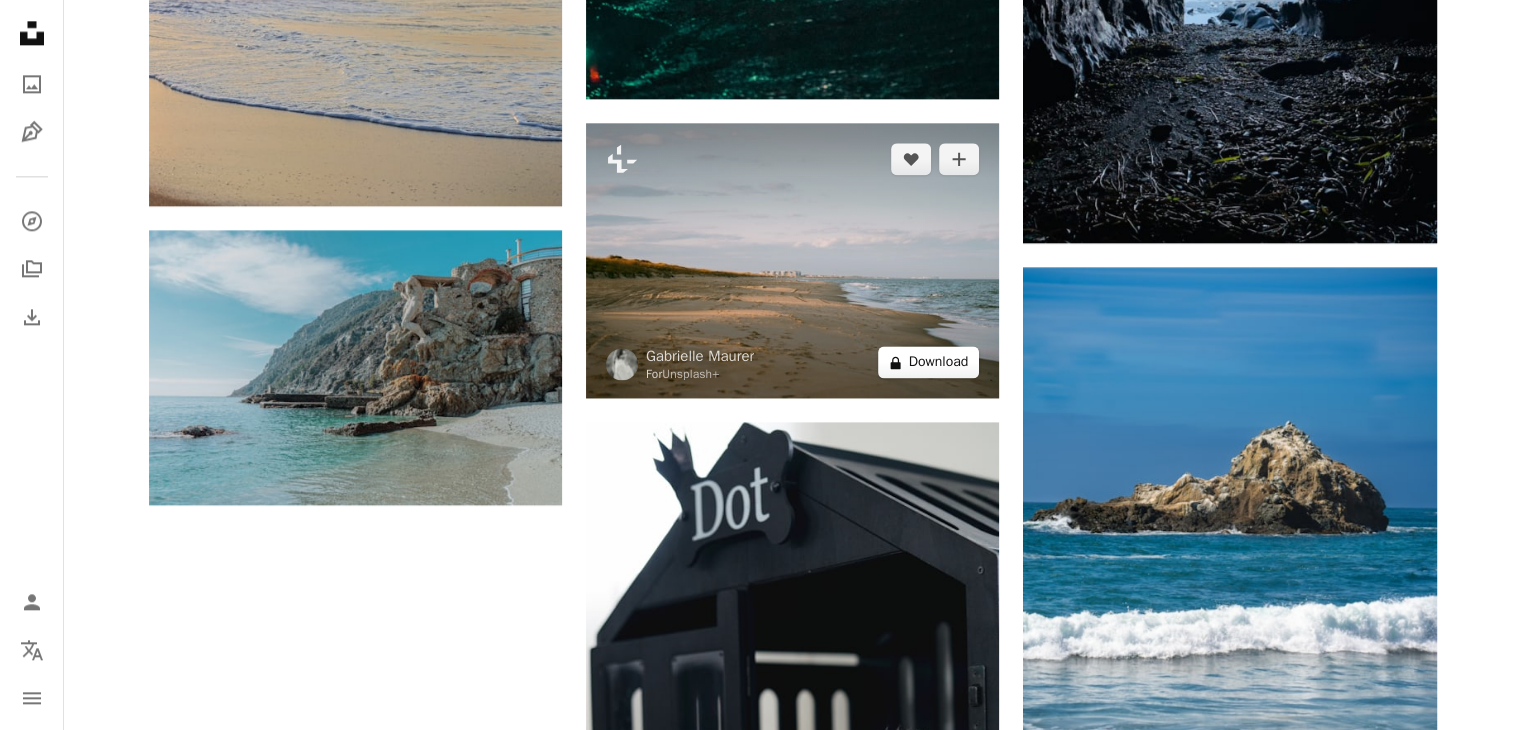 click on "A lock Download" at bounding box center (929, 362) 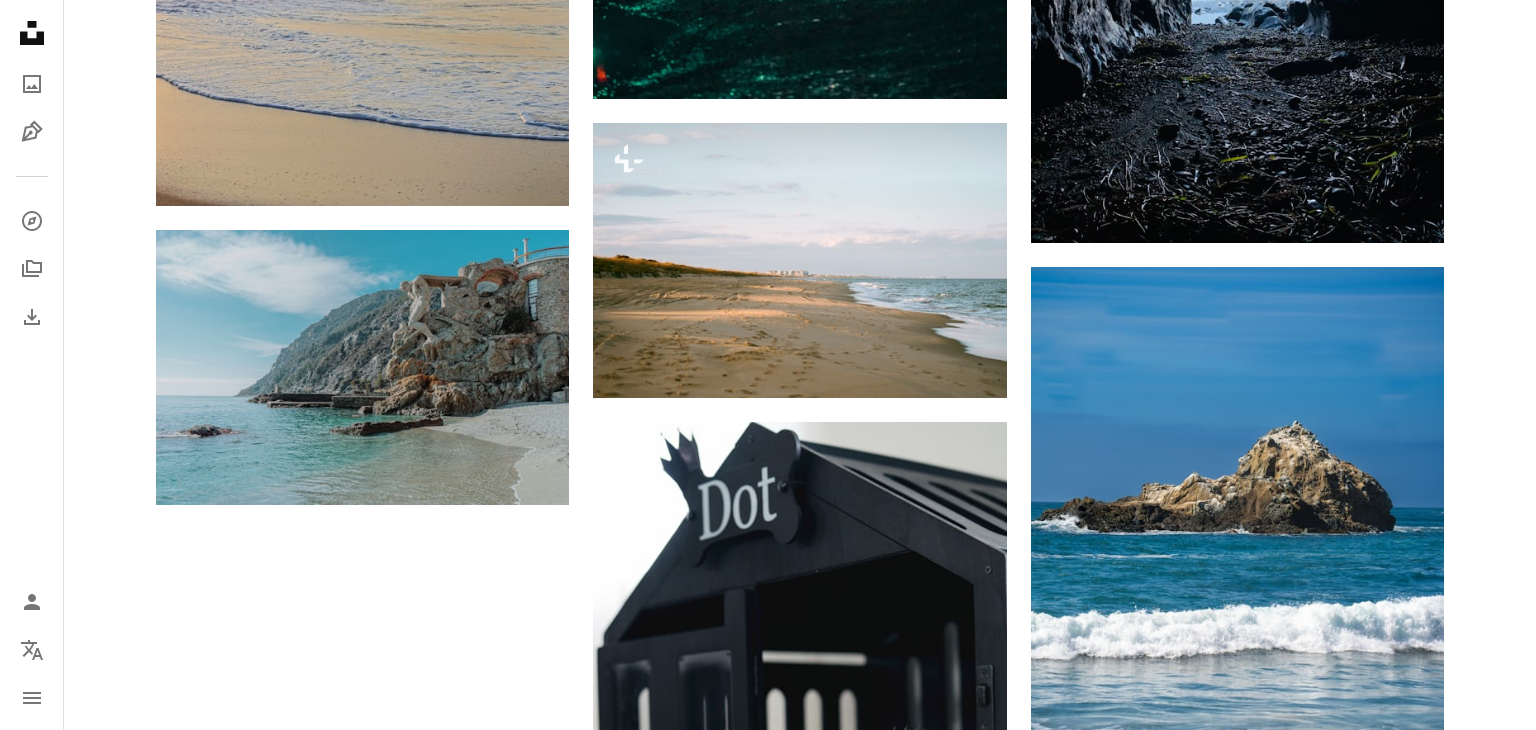 click on "An X shape Premium, ready to use images. Get unlimited access. A plus sign Members-only content added monthly A plus sign Unlimited royalty-free downloads A plus sign Illustrations  New A plus sign Enhanced legal protections yearly 62%  off monthly £16   £6 GBP per month * Get  Unsplash+ * When paid annually, billed upfront  £72 Taxes where applicable. Renews automatically. Cancel anytime." at bounding box center [768, 2378] 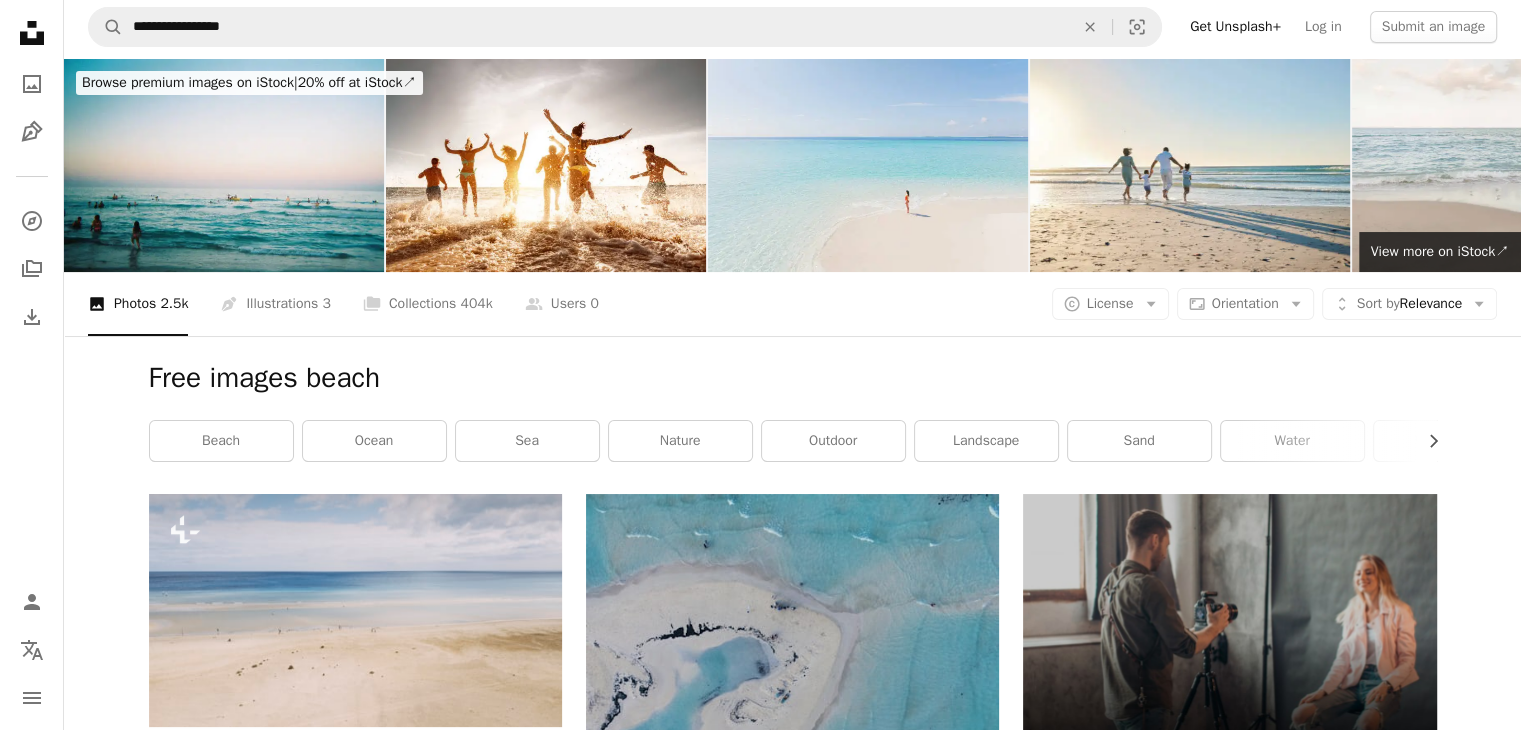 scroll, scrollTop: 0, scrollLeft: 0, axis: both 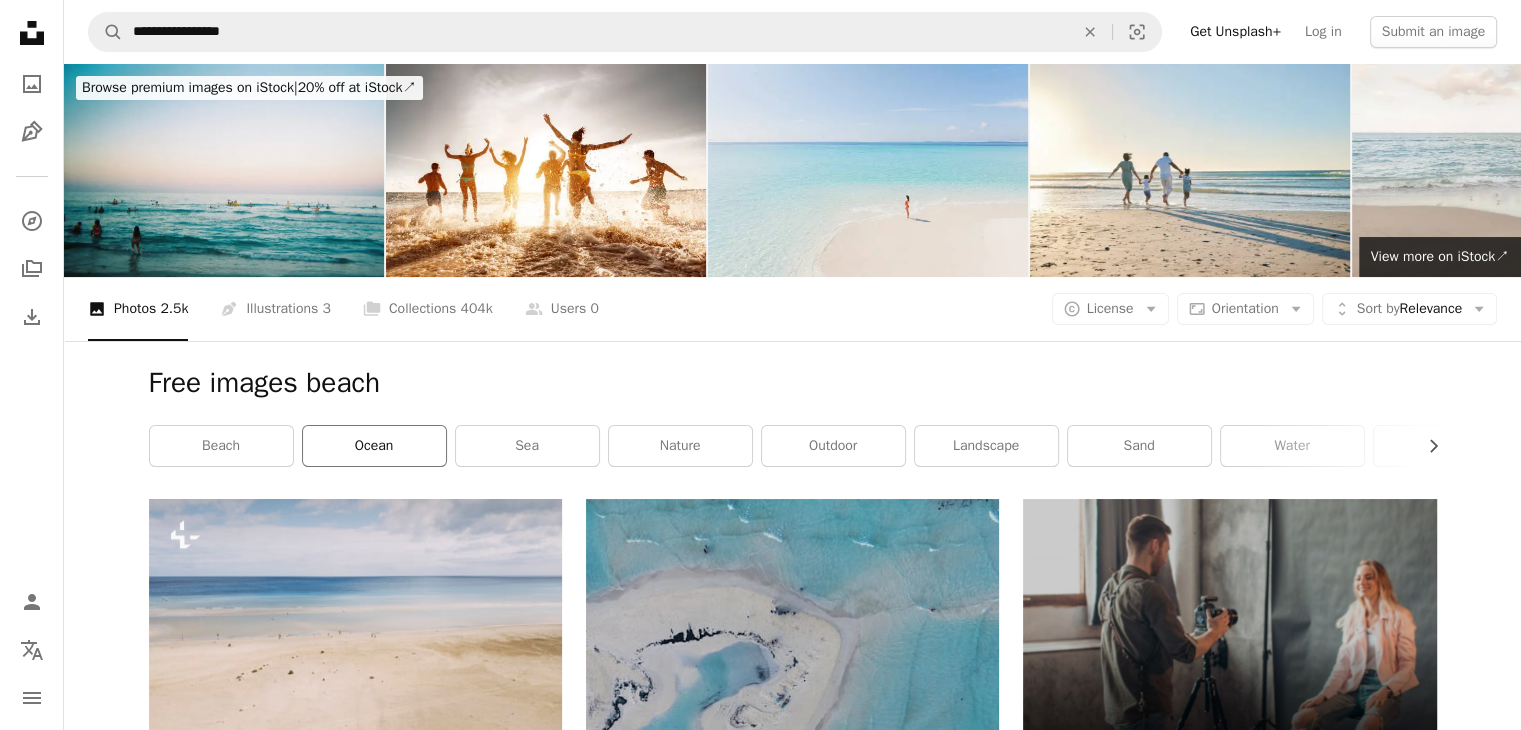 click on "ocean" at bounding box center (374, 446) 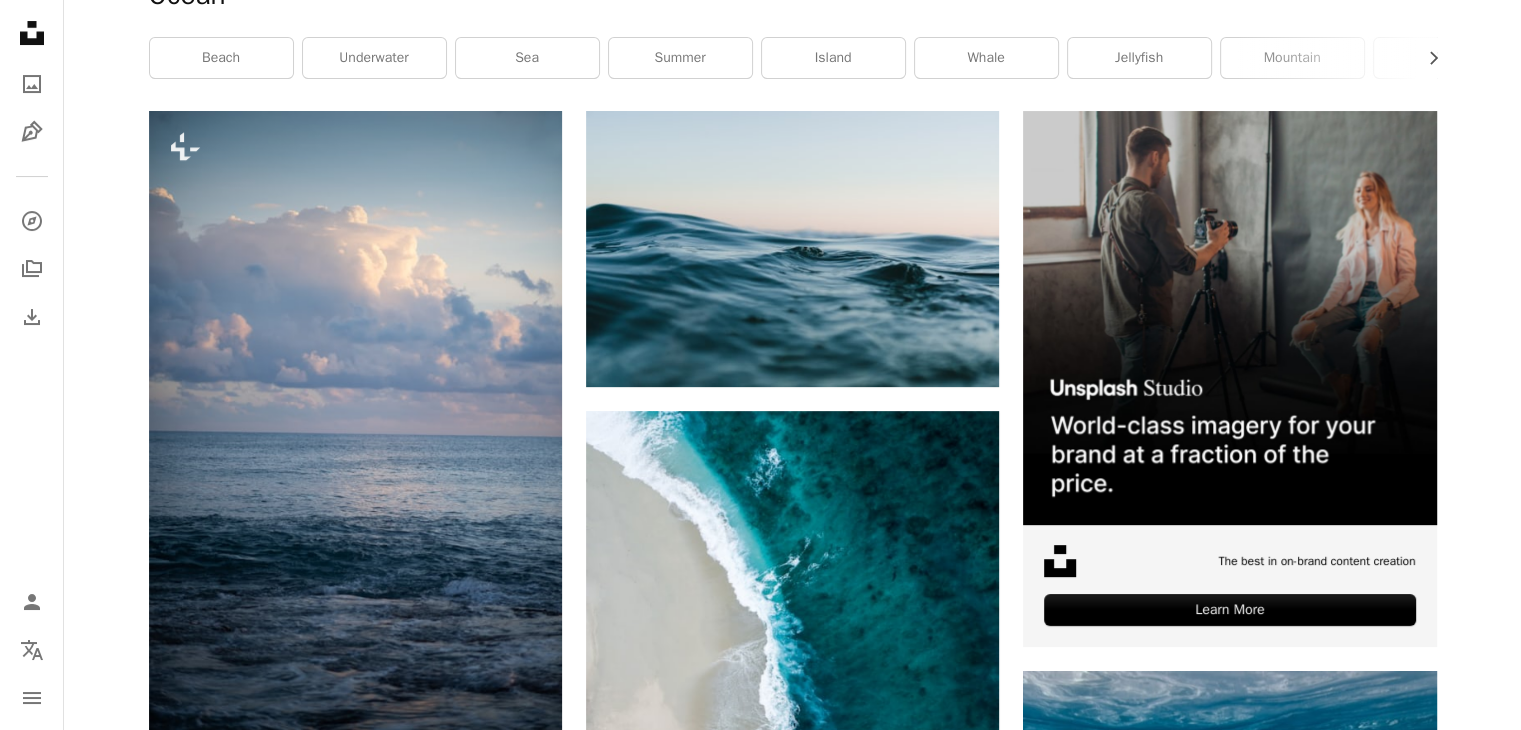 scroll, scrollTop: 400, scrollLeft: 0, axis: vertical 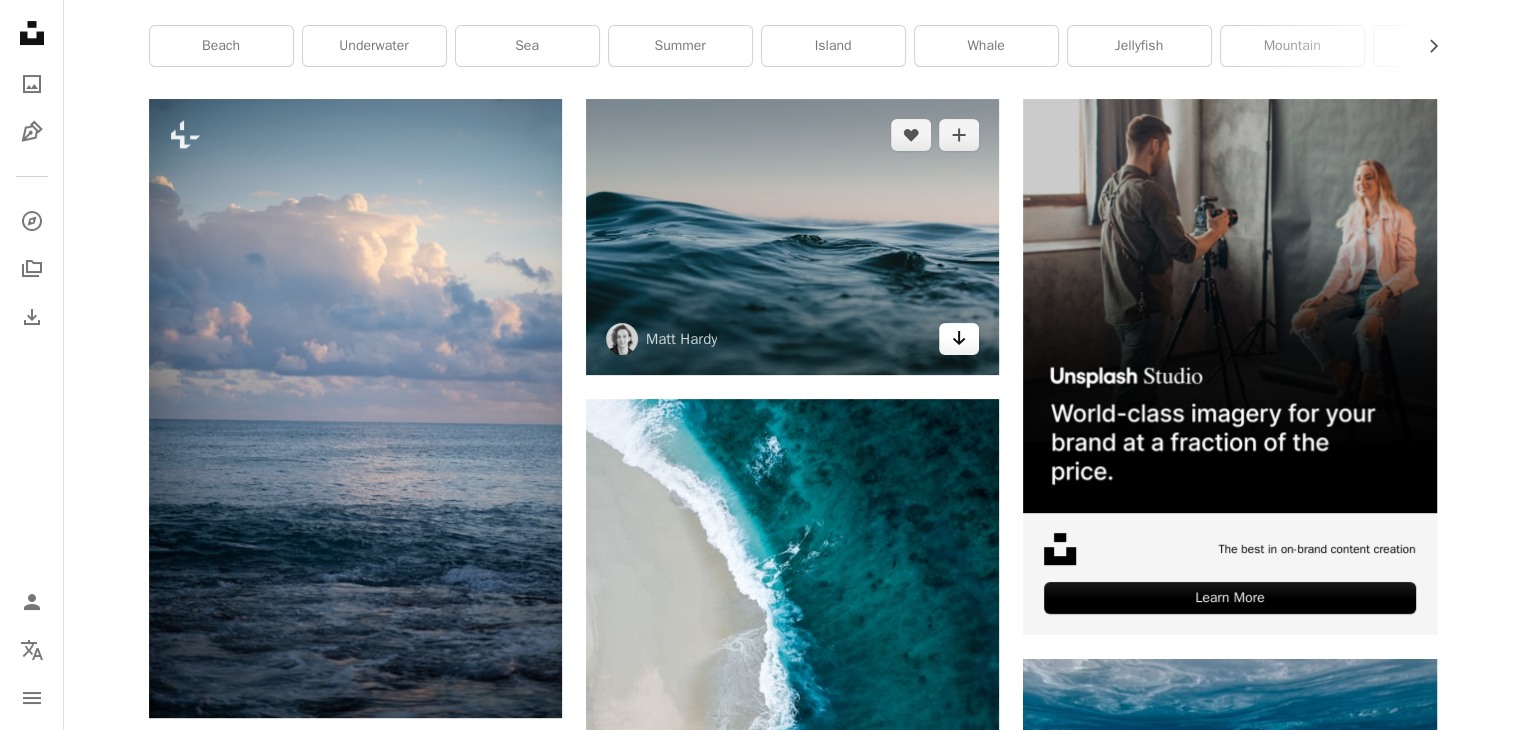 click on "Arrow pointing down" 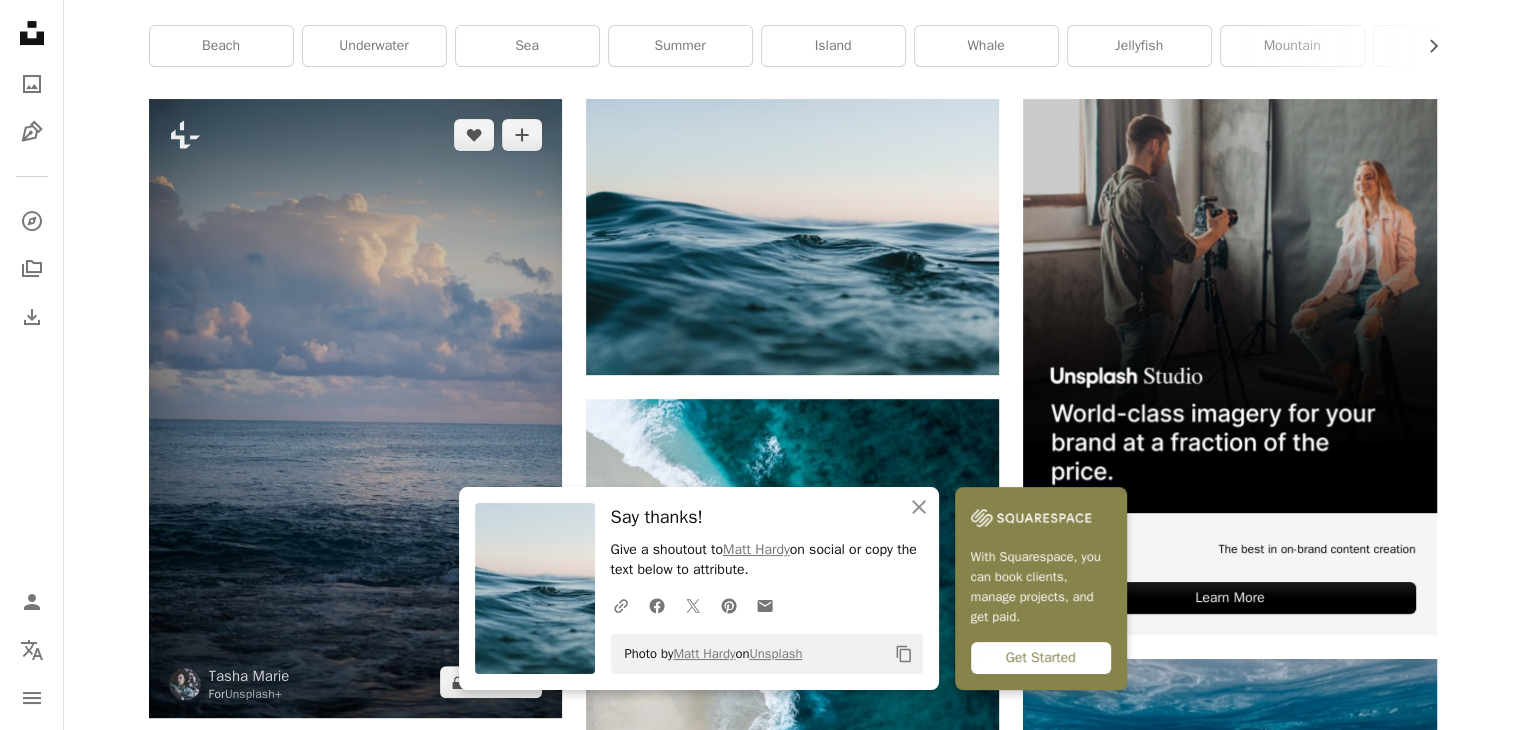 click at bounding box center [355, 408] 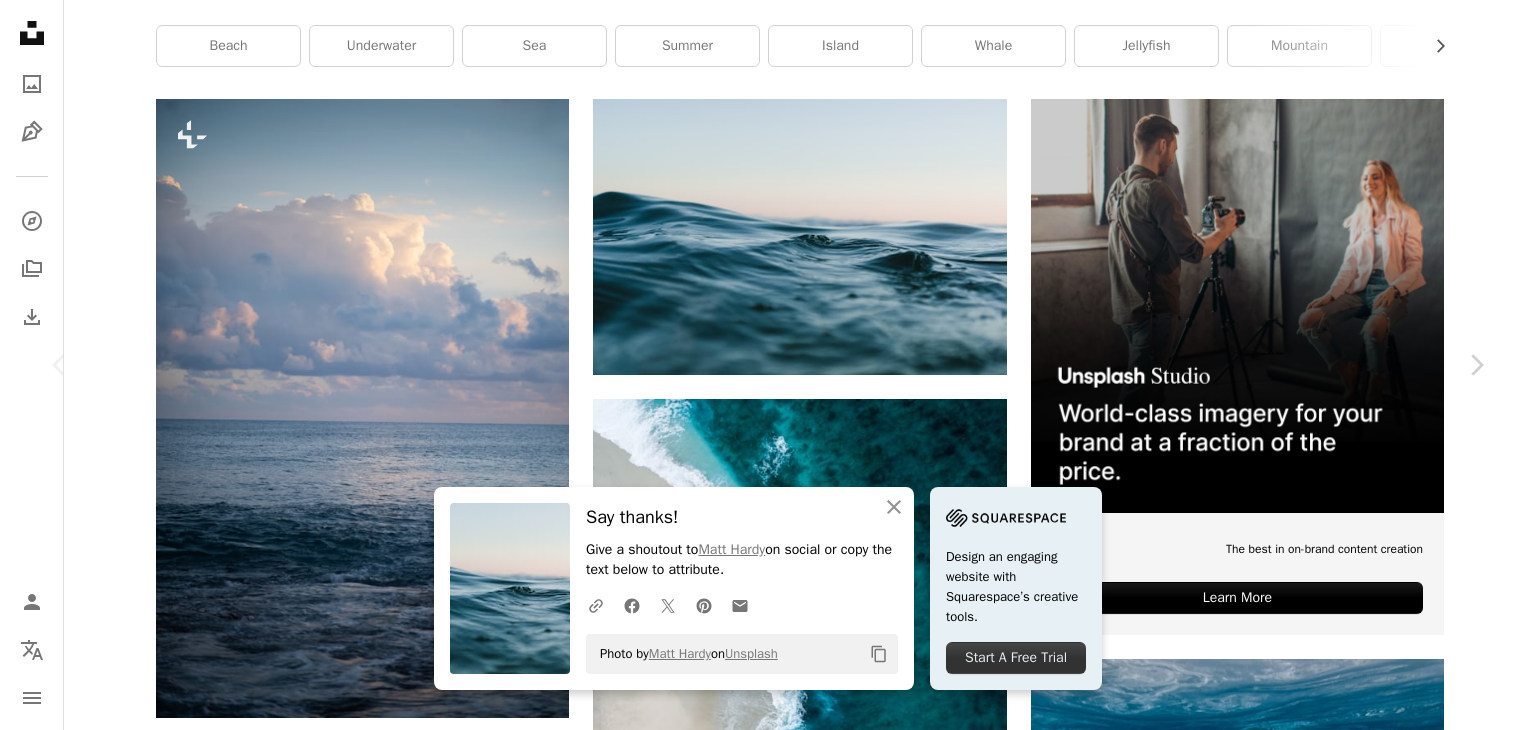 click on "An X shape" at bounding box center (20, 20) 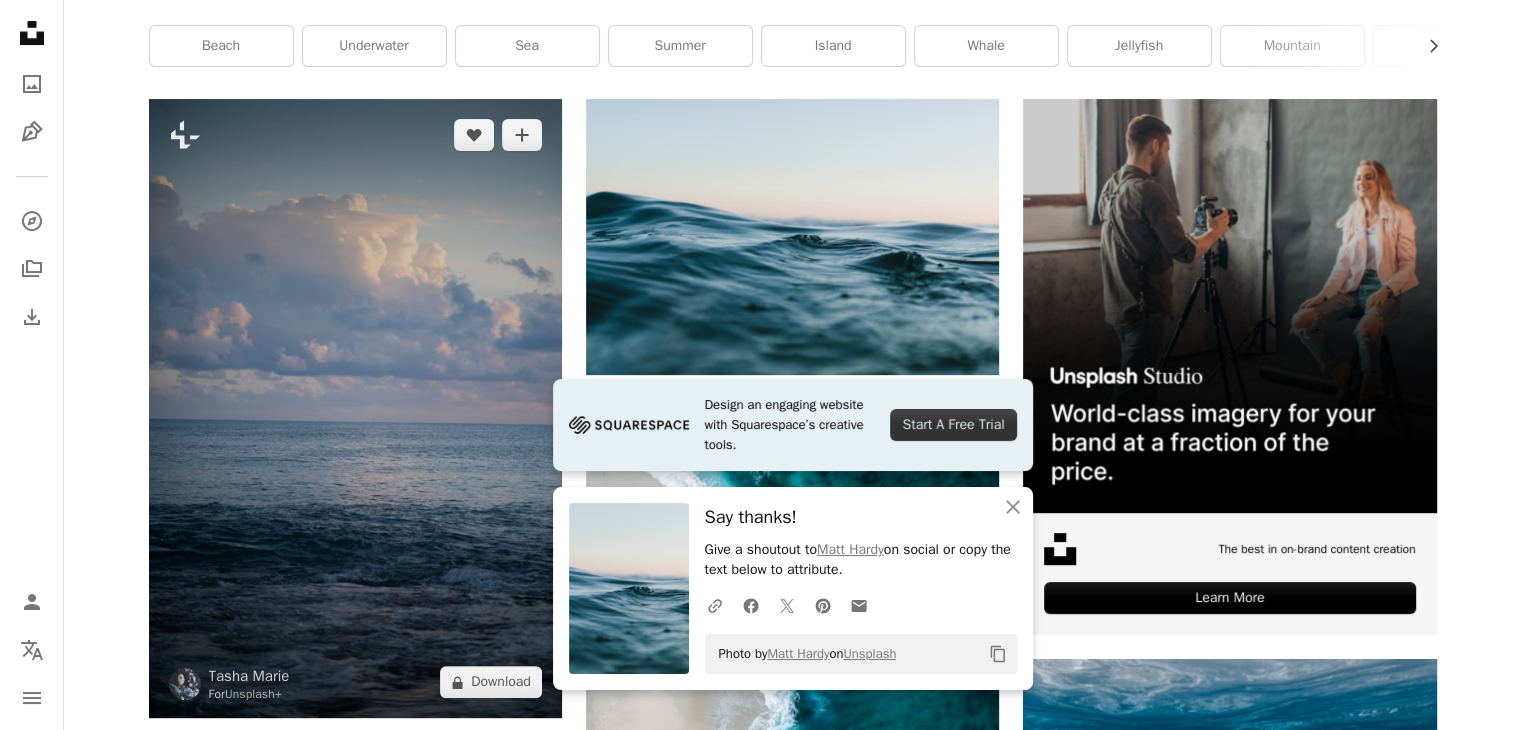 click at bounding box center (355, 408) 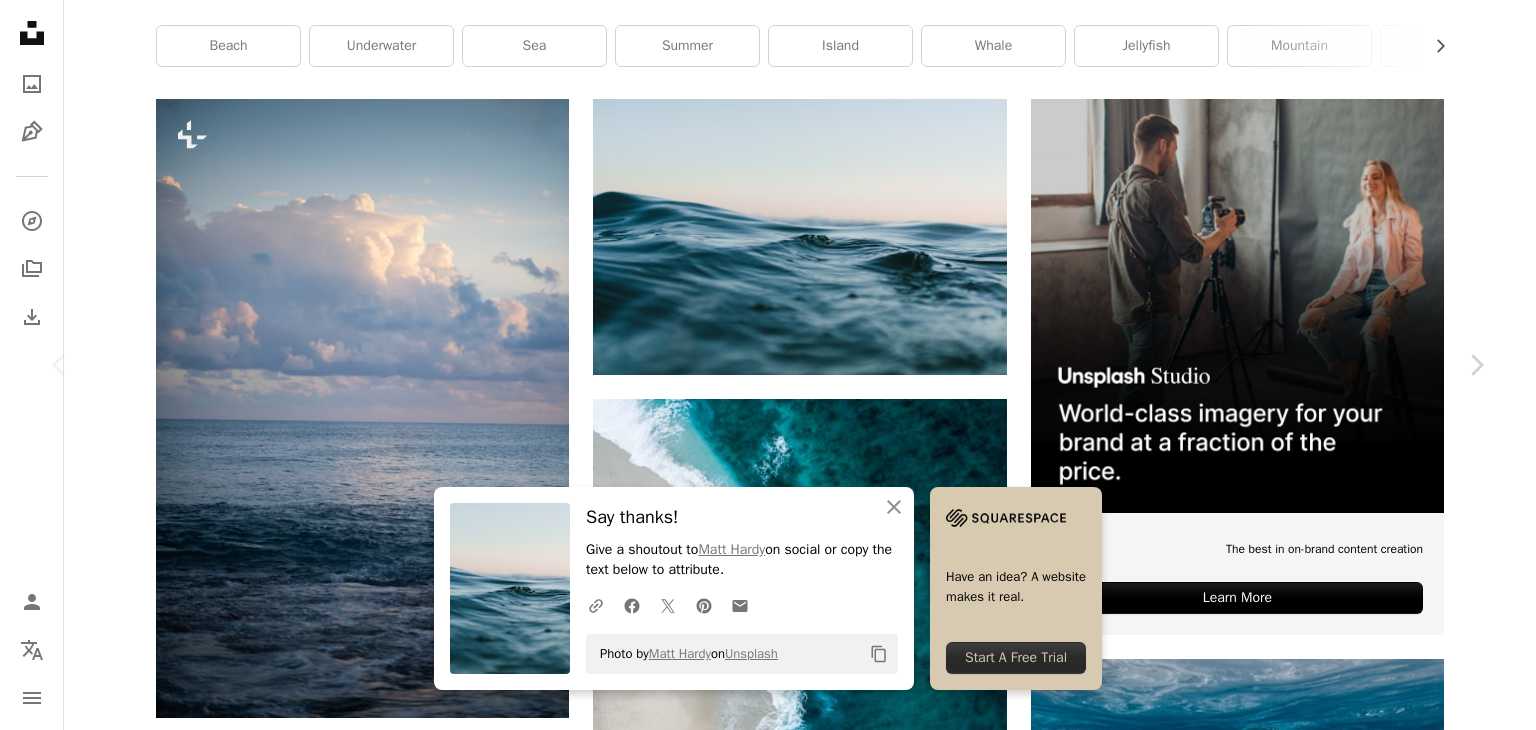 click on "An X shape" at bounding box center [20, 20] 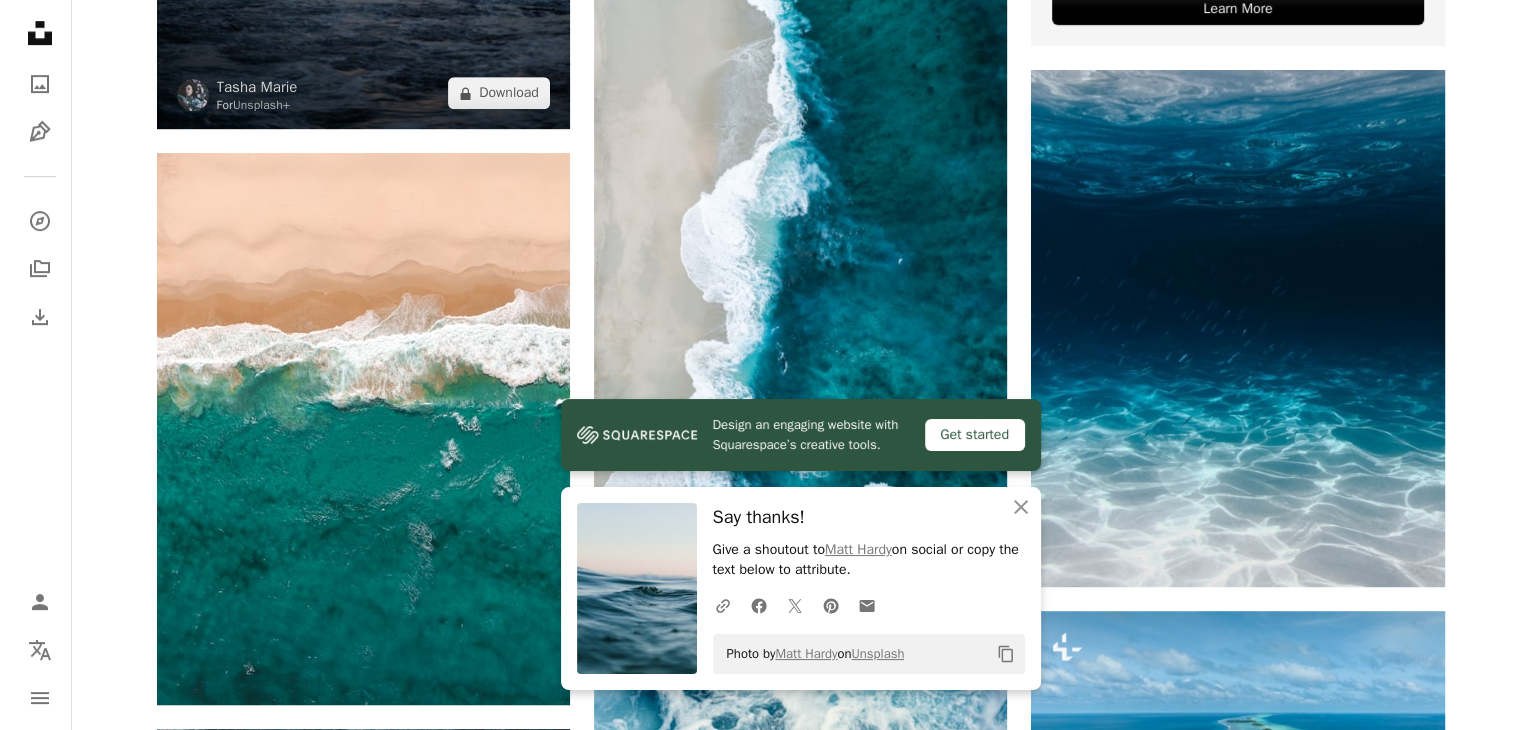 scroll, scrollTop: 1000, scrollLeft: 0, axis: vertical 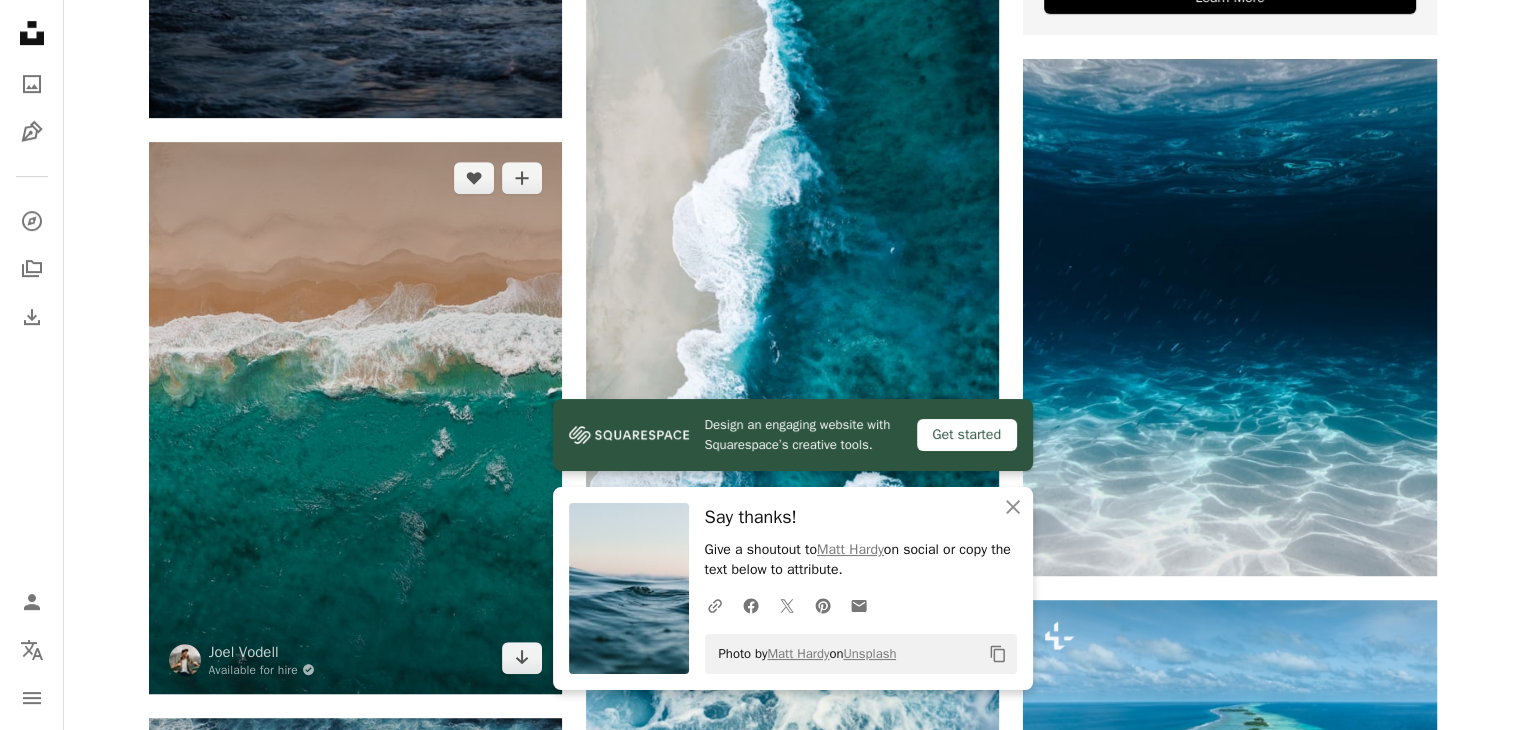 click at bounding box center (355, 417) 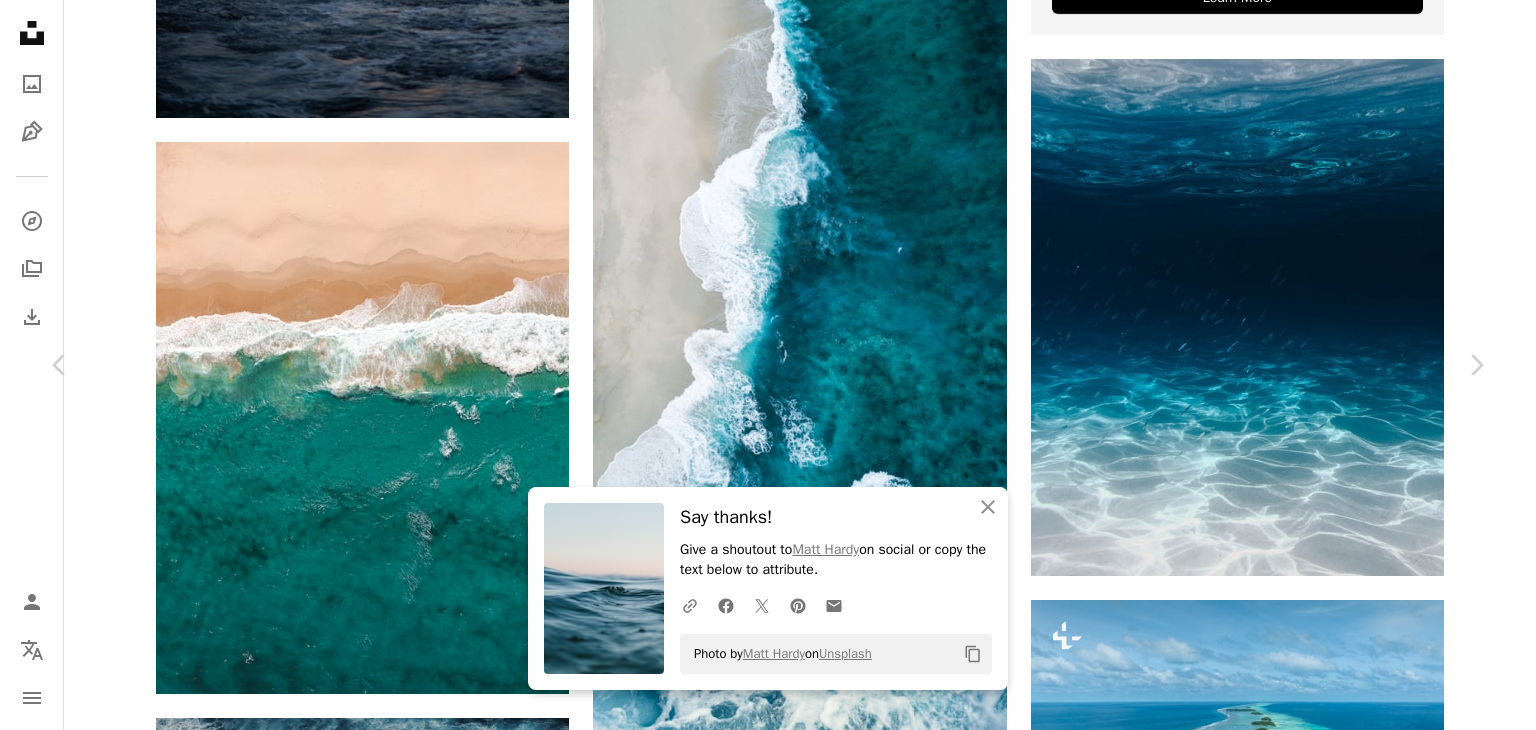 click on "Download free" at bounding box center (1287, 3796) 